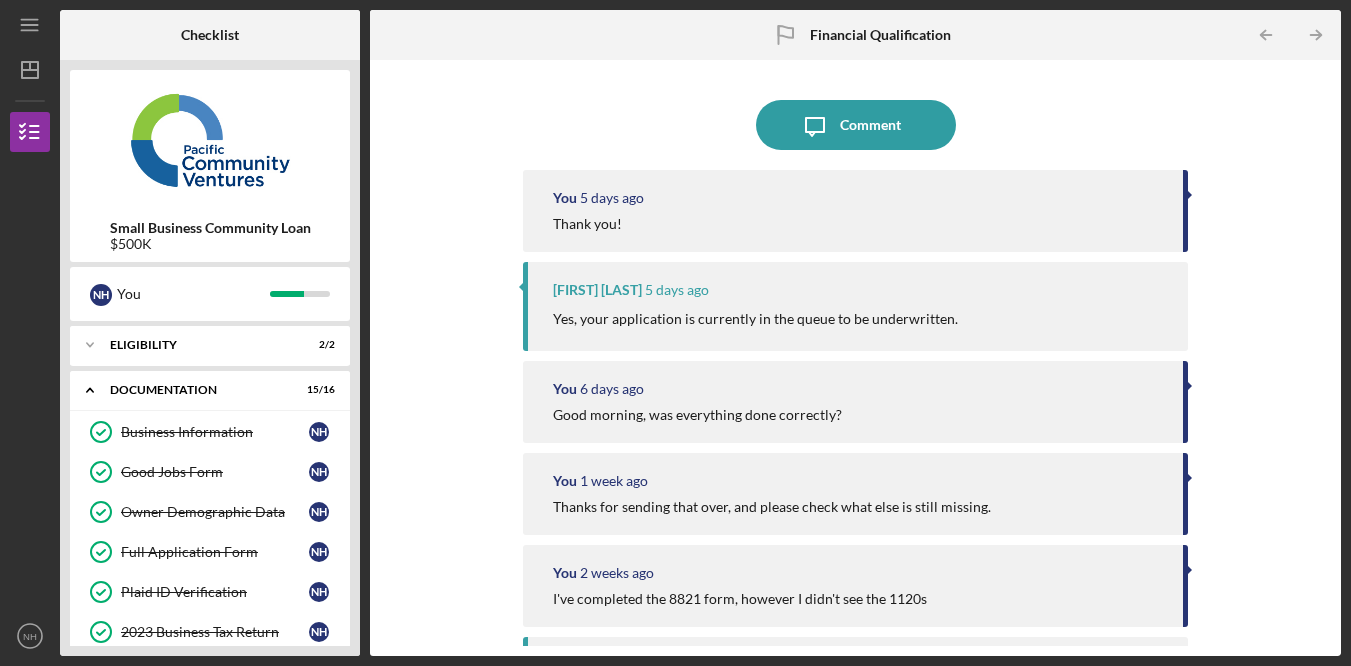 scroll, scrollTop: 0, scrollLeft: 0, axis: both 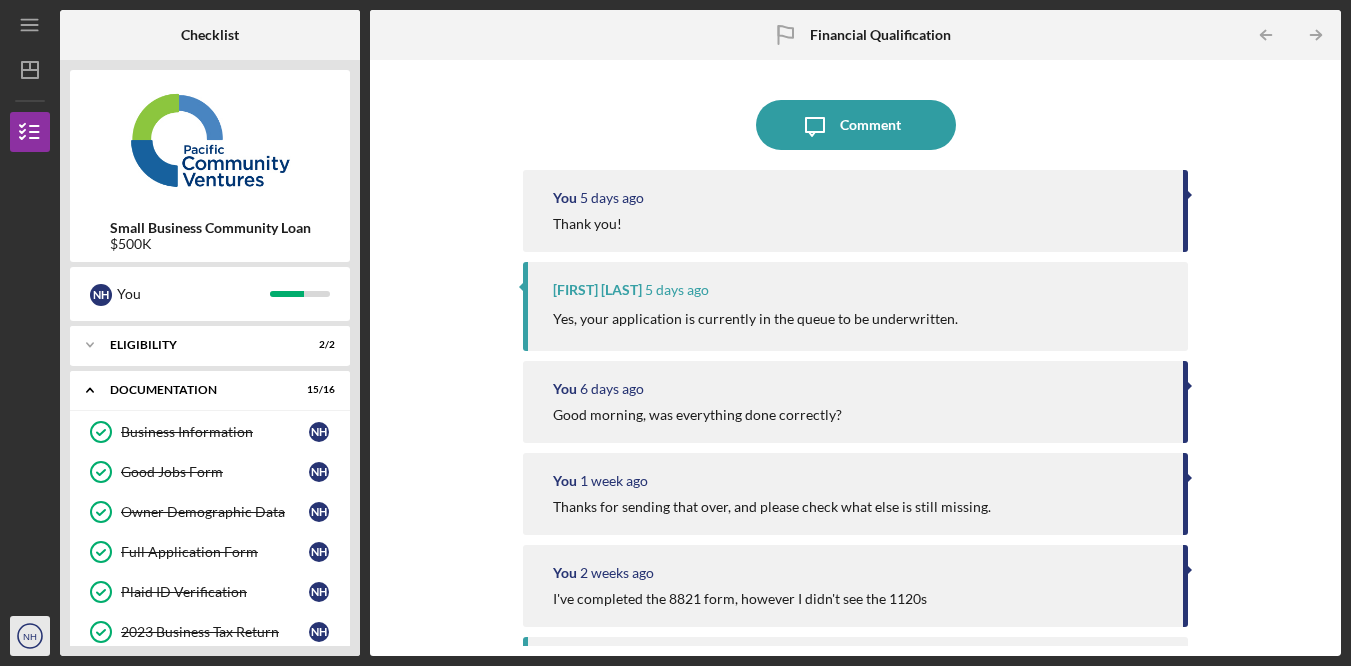 click on "Icon/User Photo NH" 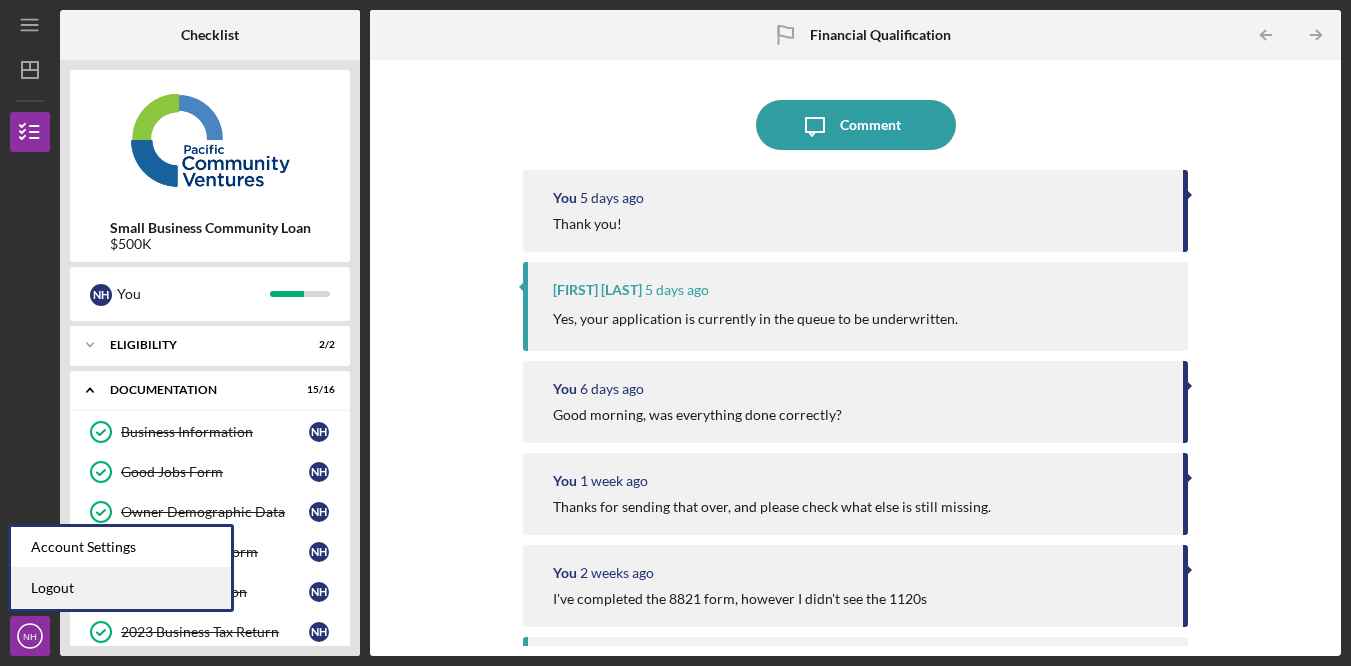 click on "Logout" at bounding box center [121, 588] 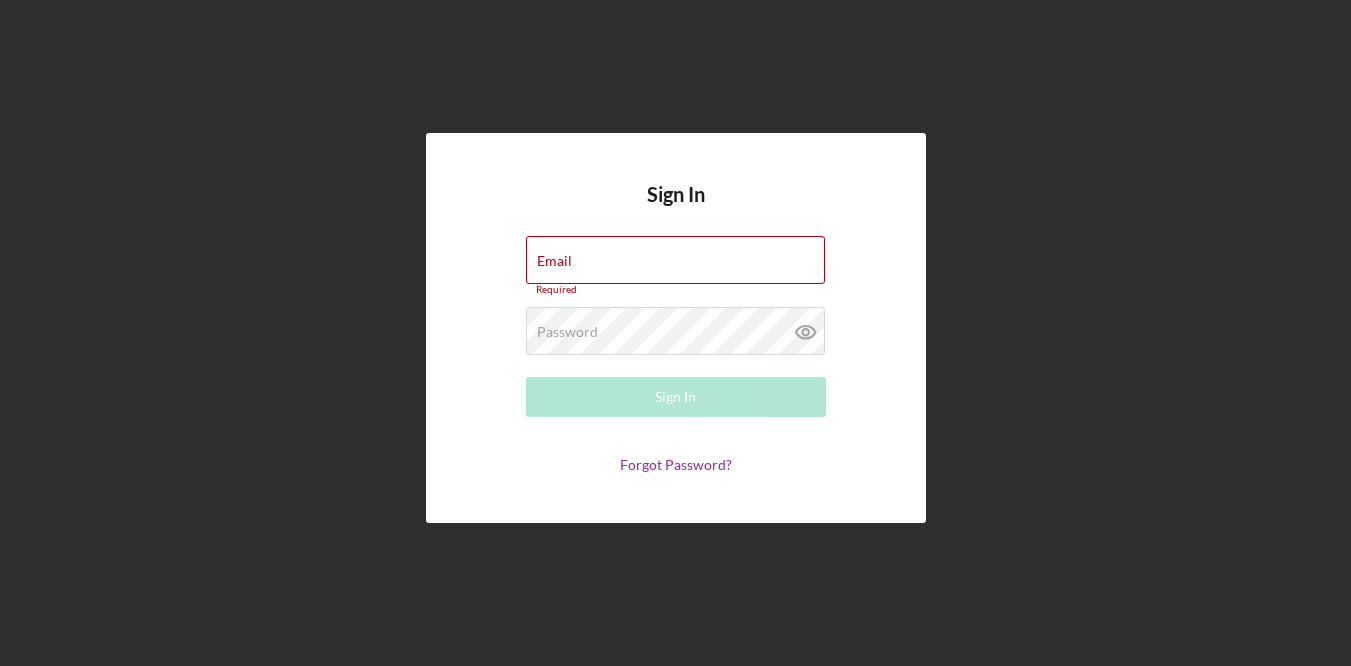 type on "[EMAIL]" 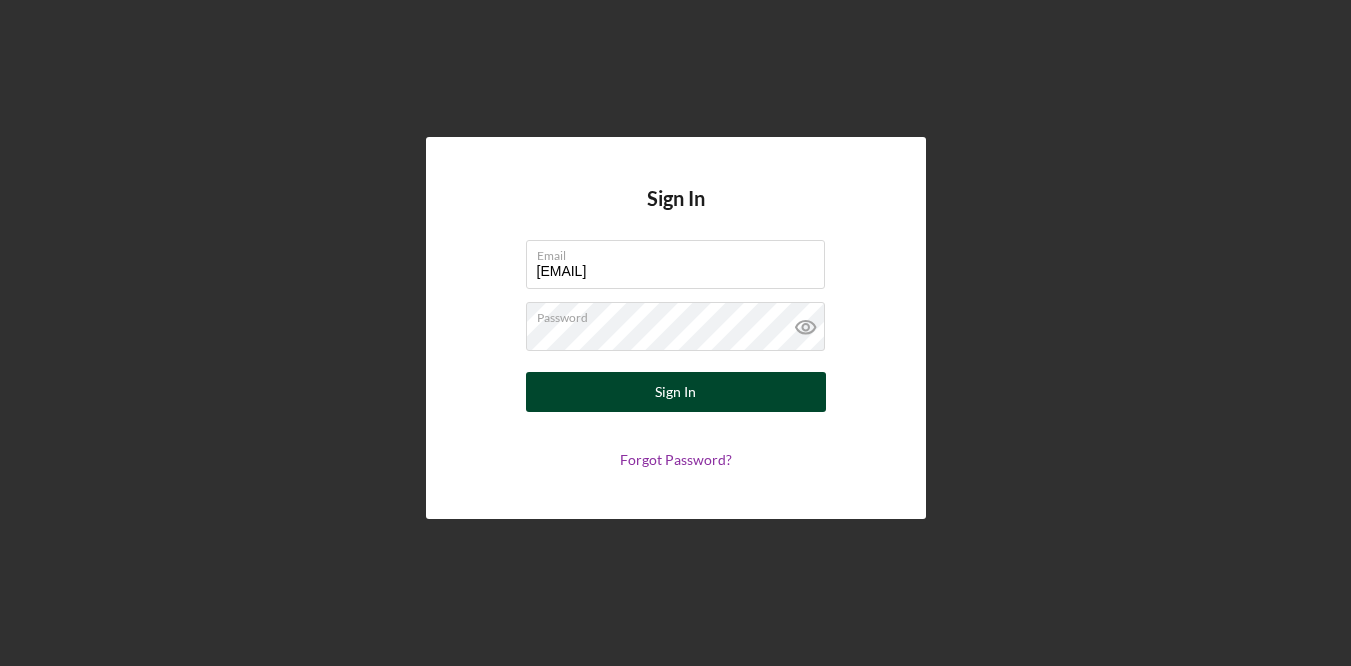 click on "Sign In" at bounding box center (676, 392) 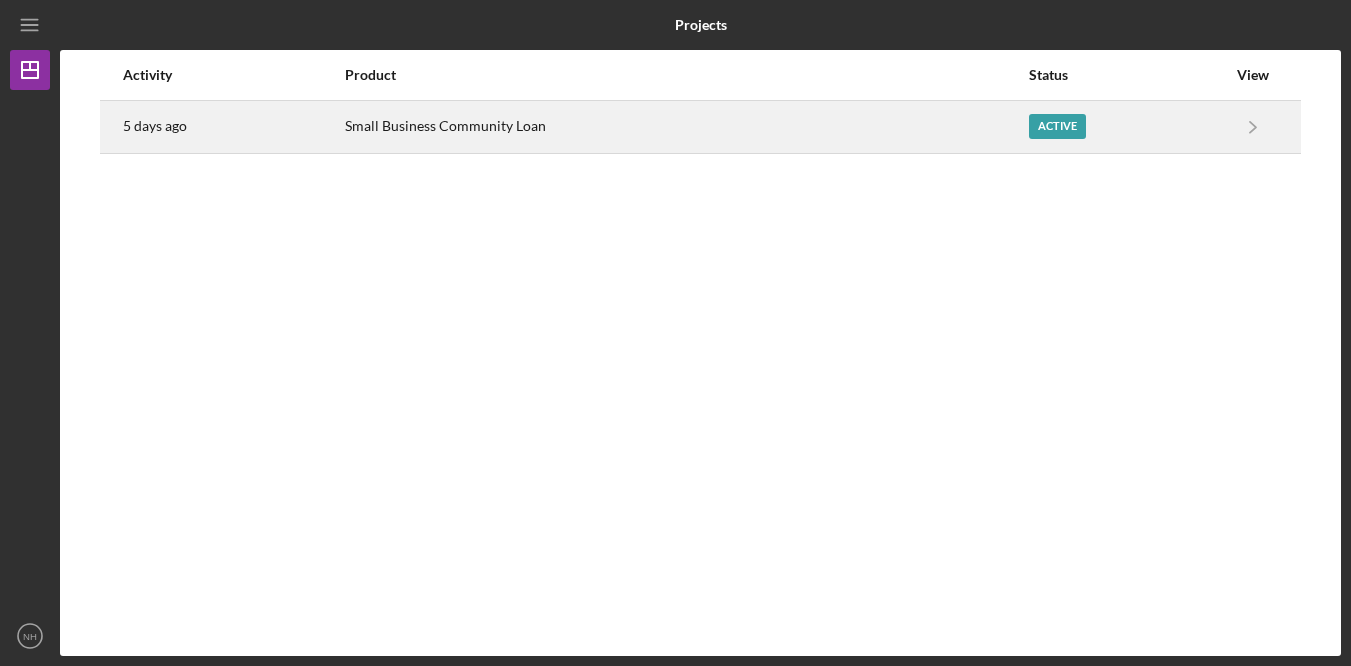 click on "Small Business Community Loan" at bounding box center [686, 127] 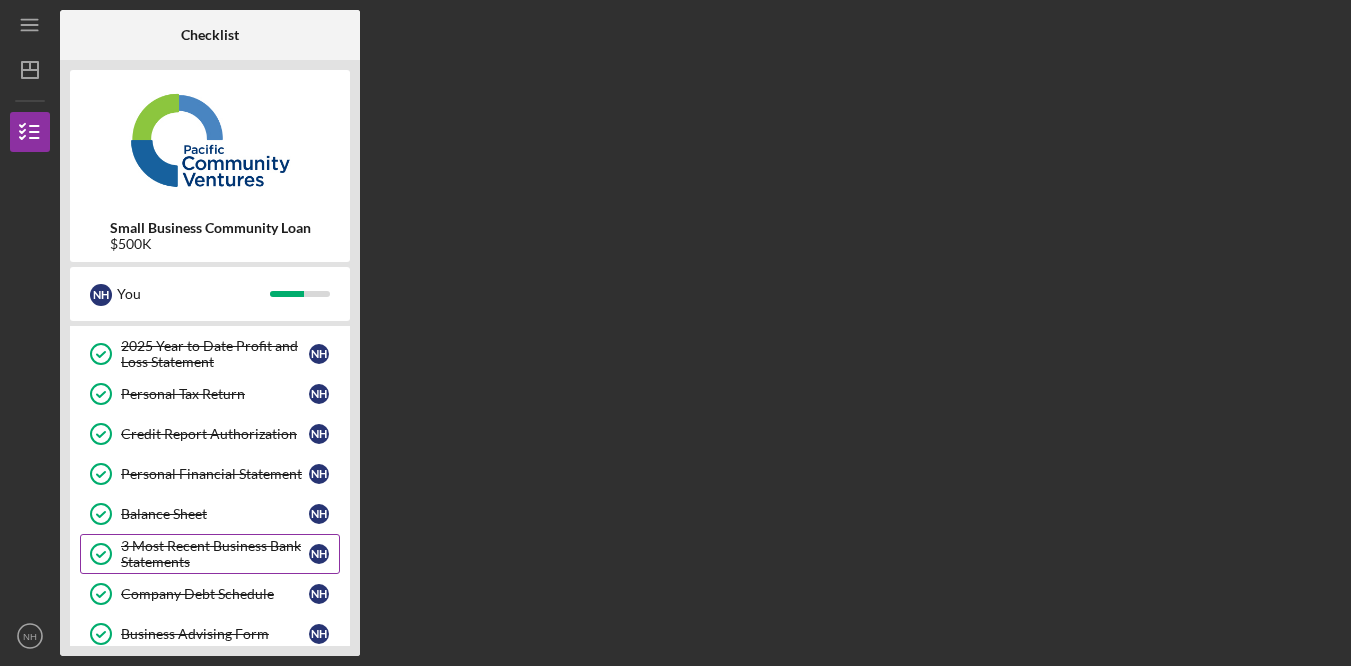 scroll, scrollTop: 516, scrollLeft: 0, axis: vertical 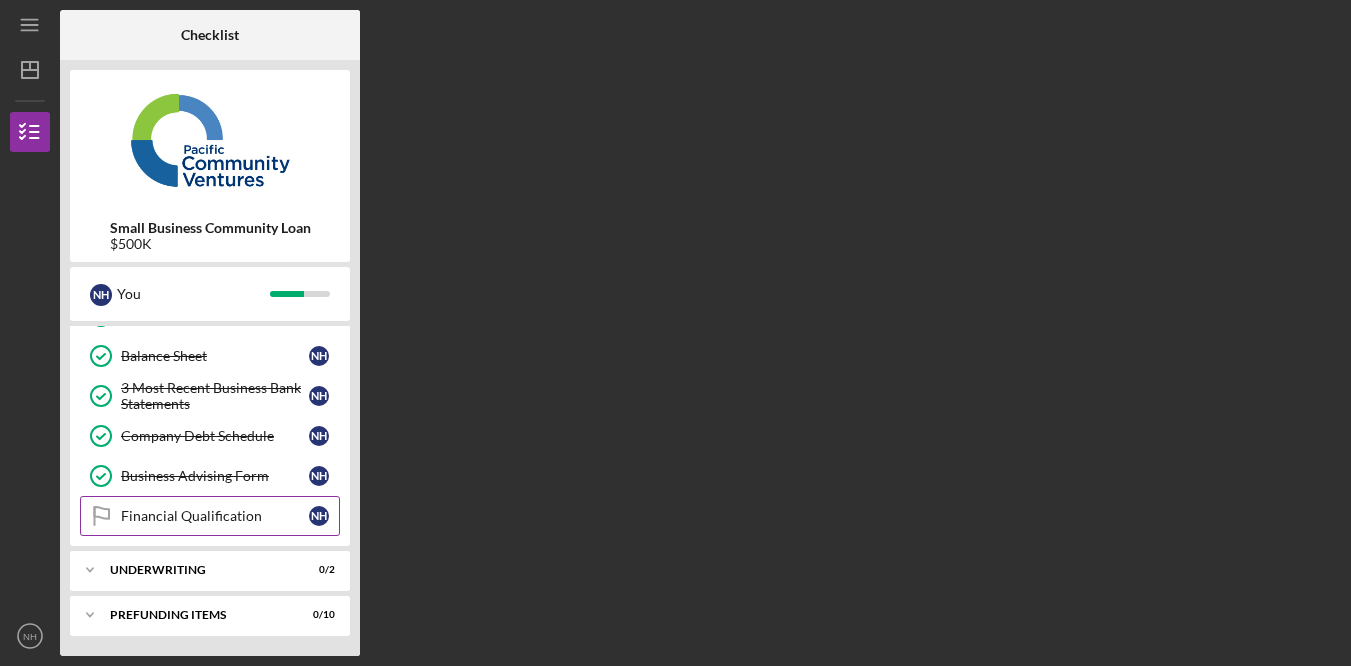 click on "Financial Qualification" at bounding box center (215, 516) 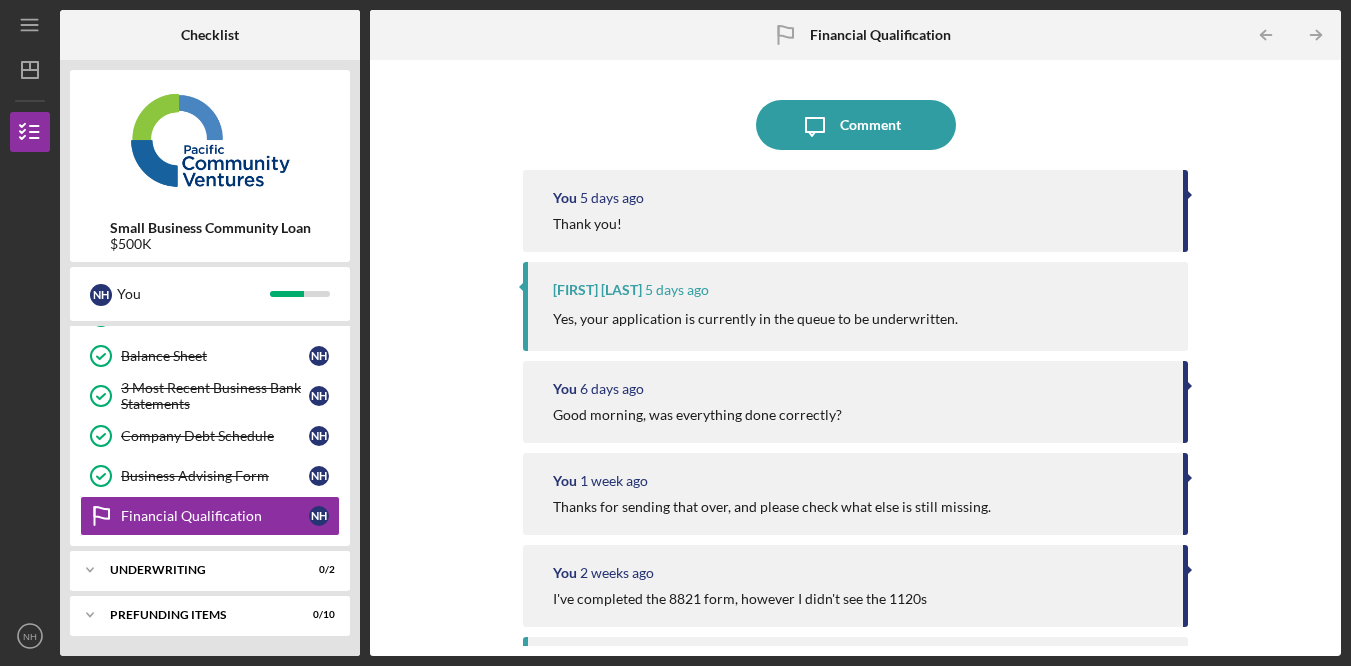 click on "Icon/Menu Icon/Dashboard Dashboard Small Business Community Loan Checklist Icon/Table Pagination Arrow Previous Next Icon/Table Pagination Arrow Icon/User Photo NH [FIRST] [LAST] Icon/Overflow Account Settings Logout Icon/Menu Close  Close Account Settings Logout" at bounding box center (35, 328) 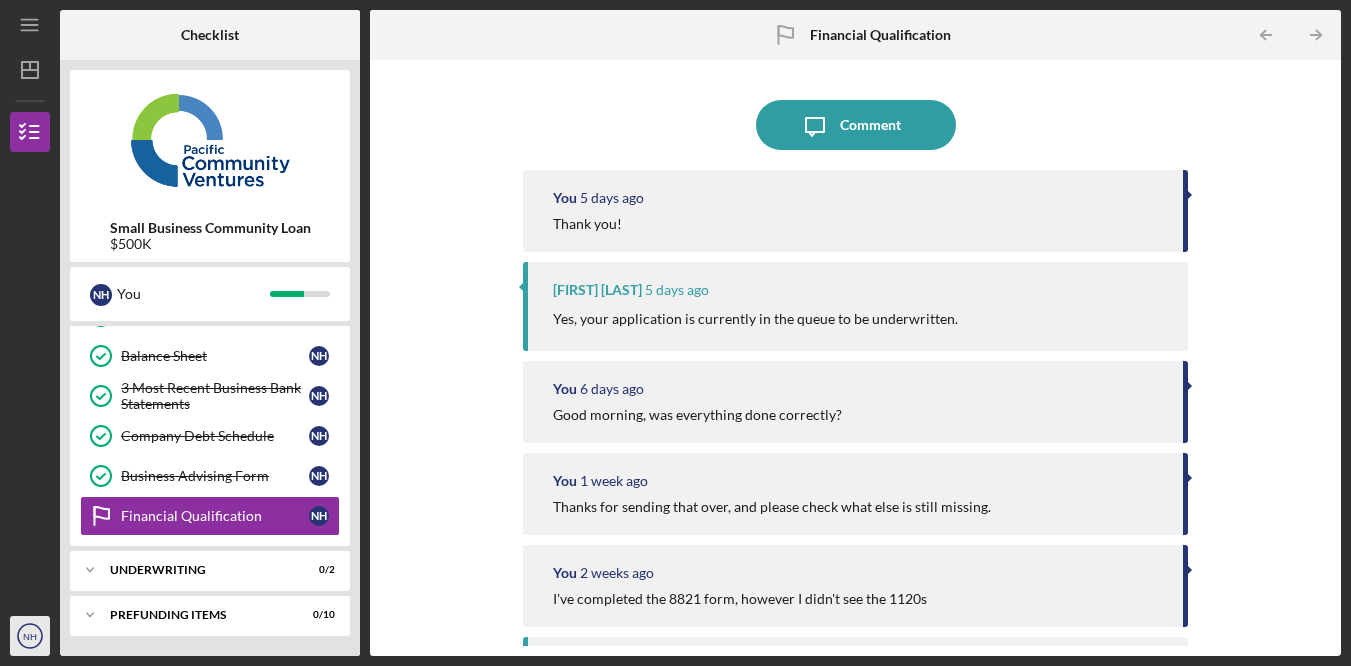 click on "Icon/User Photo NH" 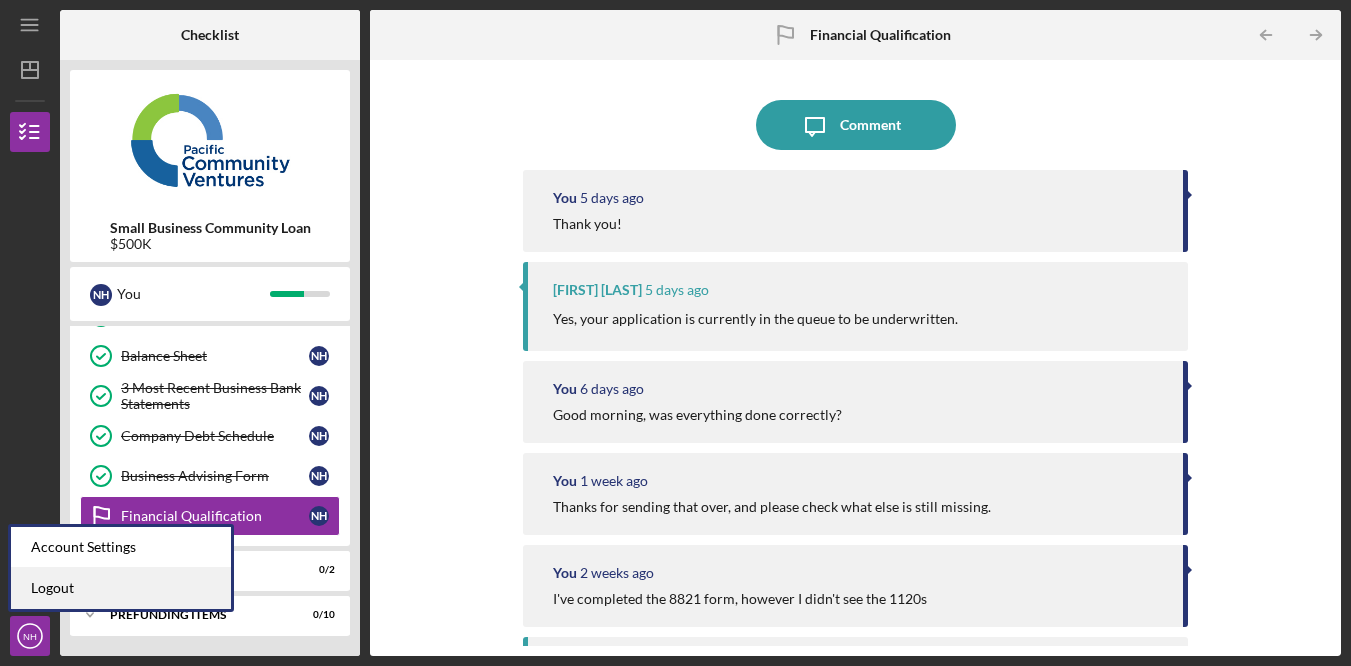 click on "Logout" at bounding box center (121, 588) 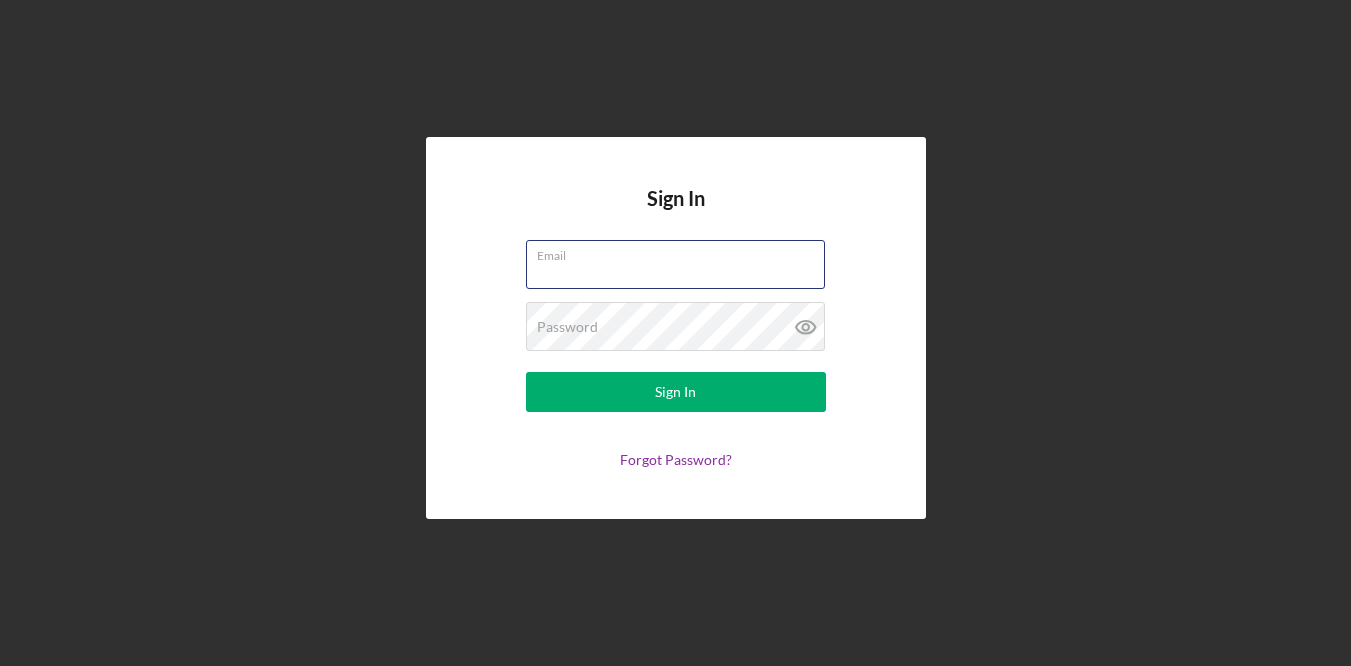 type on "[EMAIL]" 